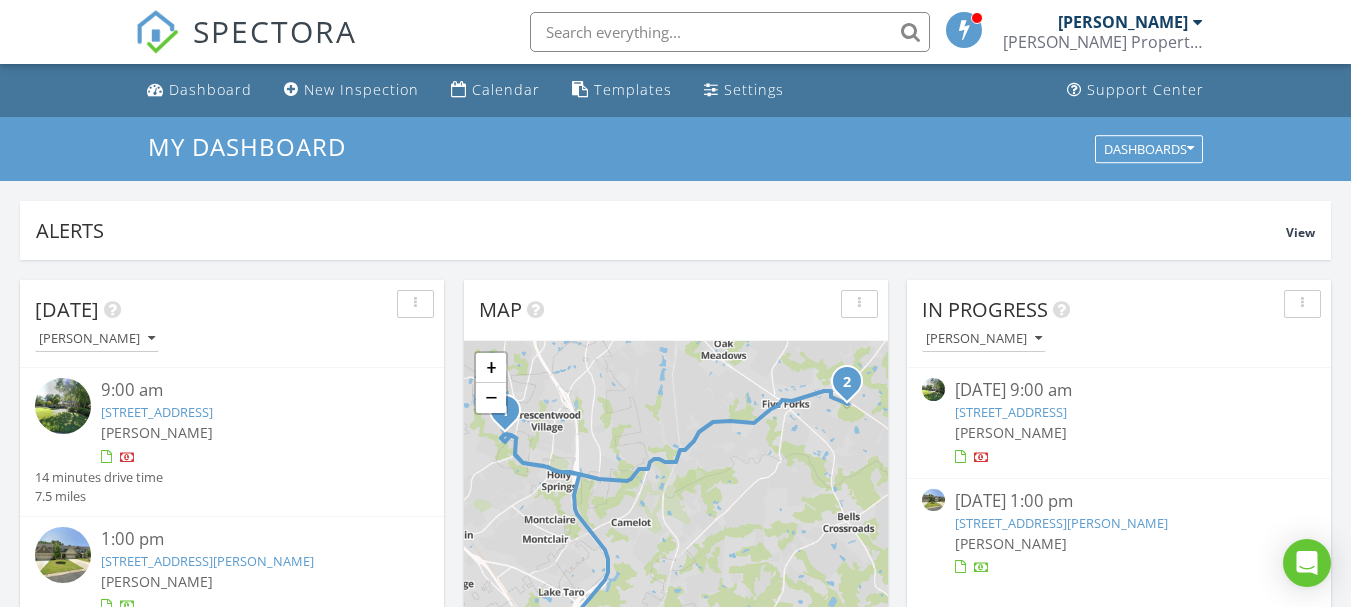 scroll, scrollTop: 0, scrollLeft: 0, axis: both 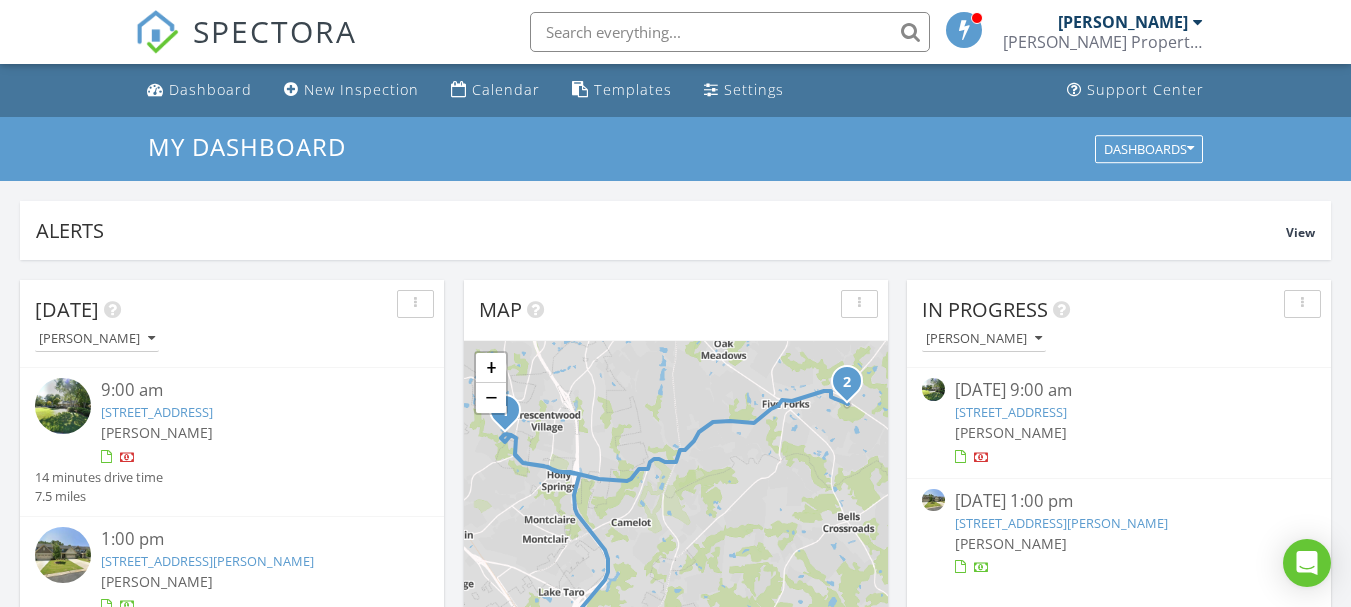 click on "219 Stoney Creek Dr, Greenville, SC 29607" at bounding box center [157, 412] 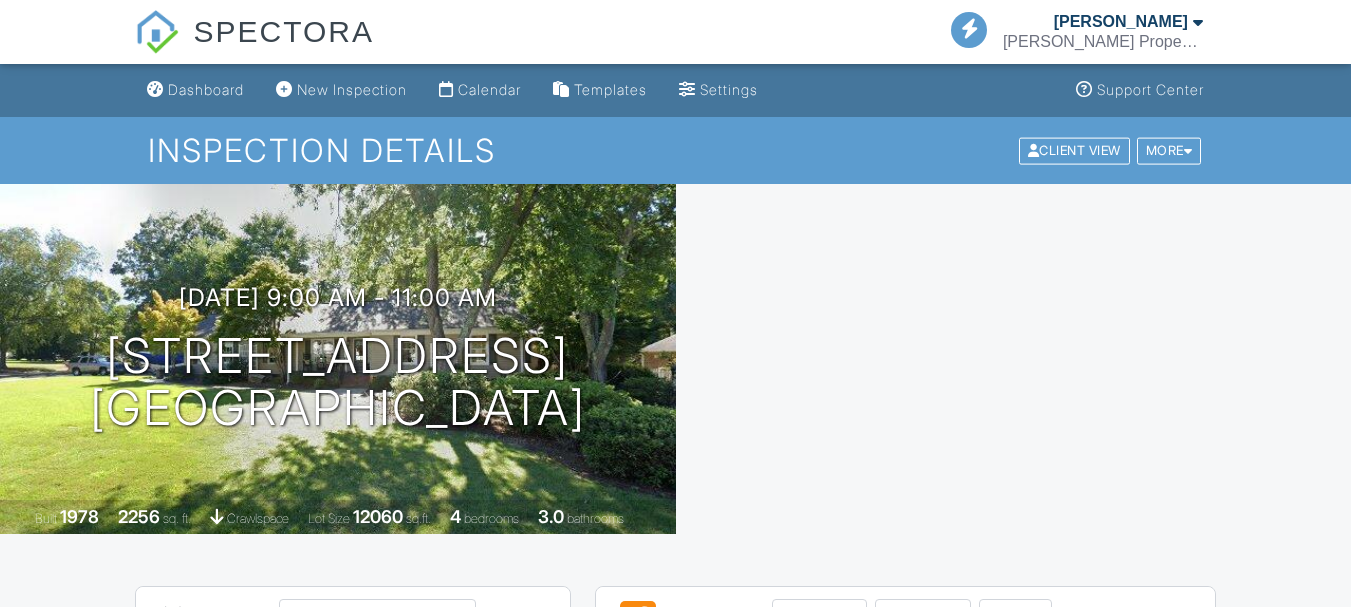 scroll, scrollTop: 0, scrollLeft: 0, axis: both 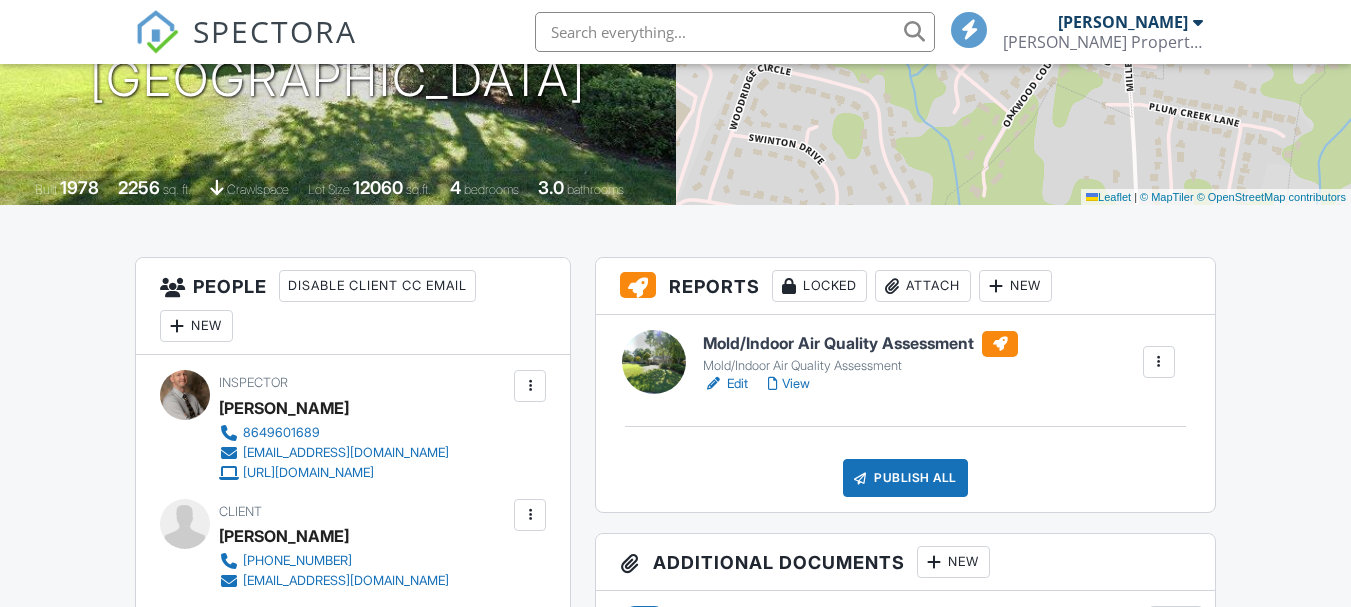 click at bounding box center (399, 958) 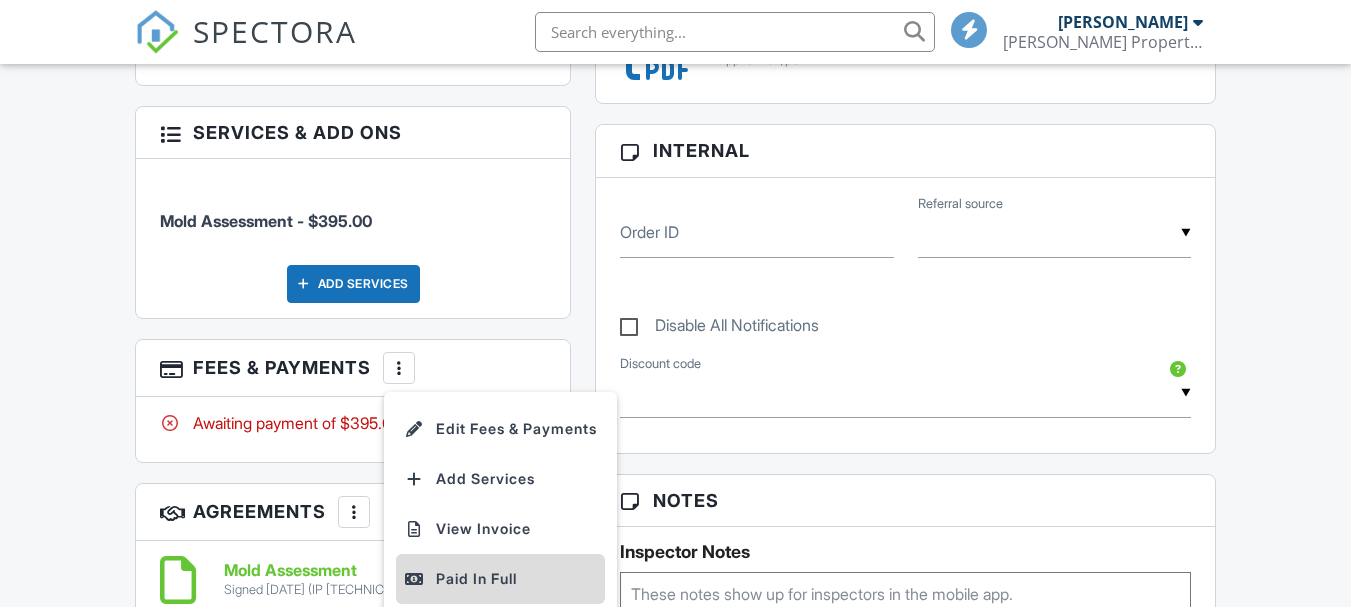 click on "Paid In Full" at bounding box center [500, 579] 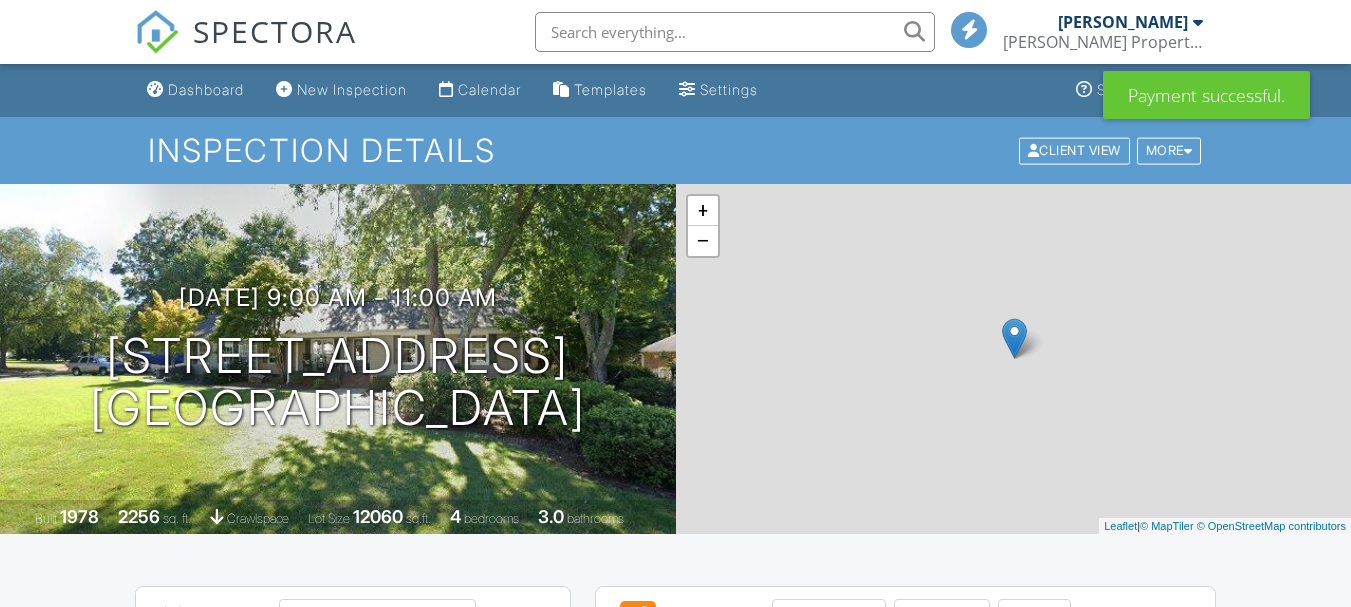 scroll, scrollTop: 427, scrollLeft: 0, axis: vertical 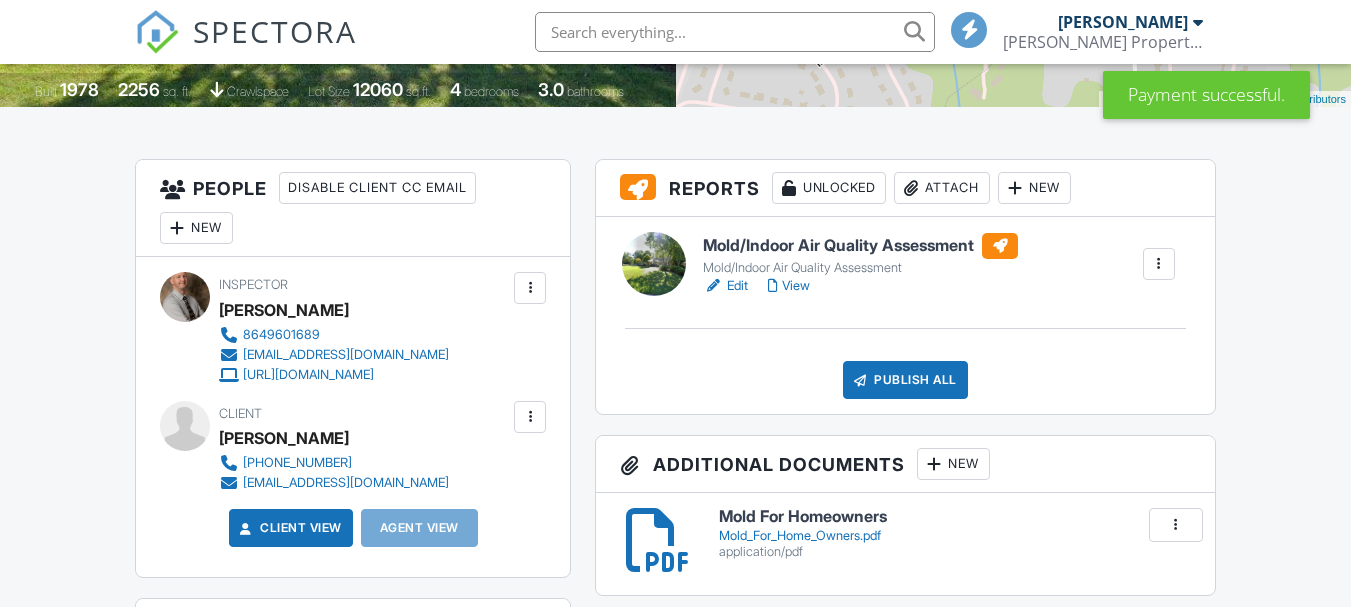 click on "Edit" at bounding box center (725, 286) 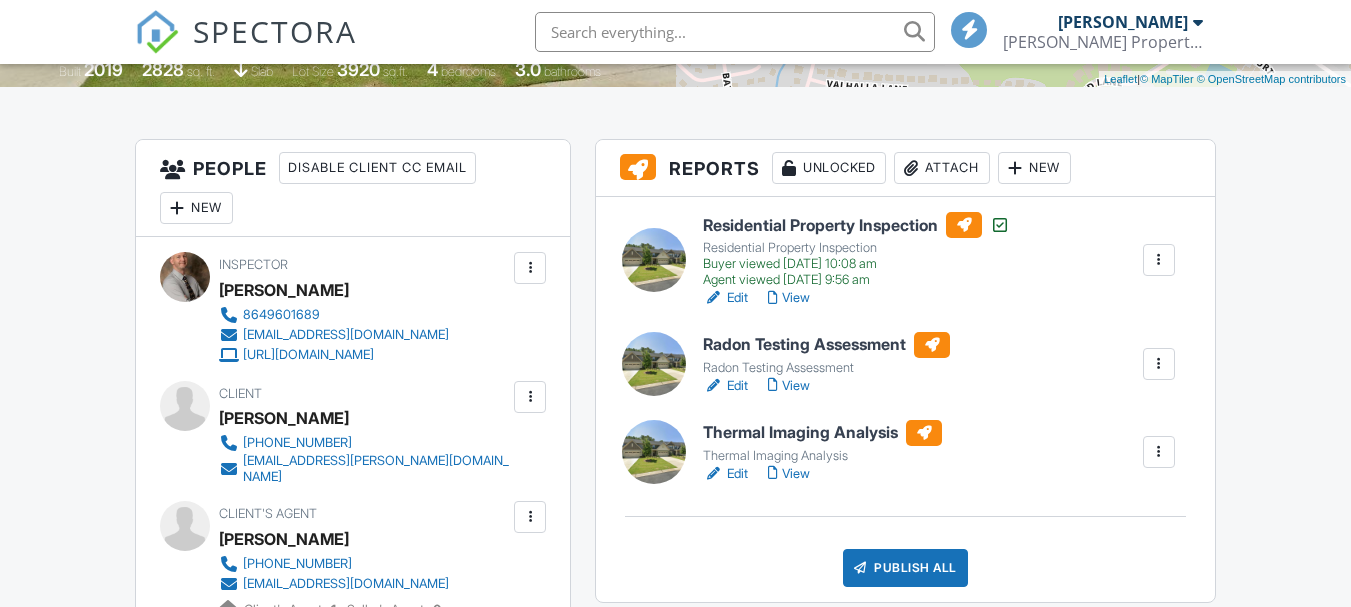 scroll, scrollTop: 447, scrollLeft: 0, axis: vertical 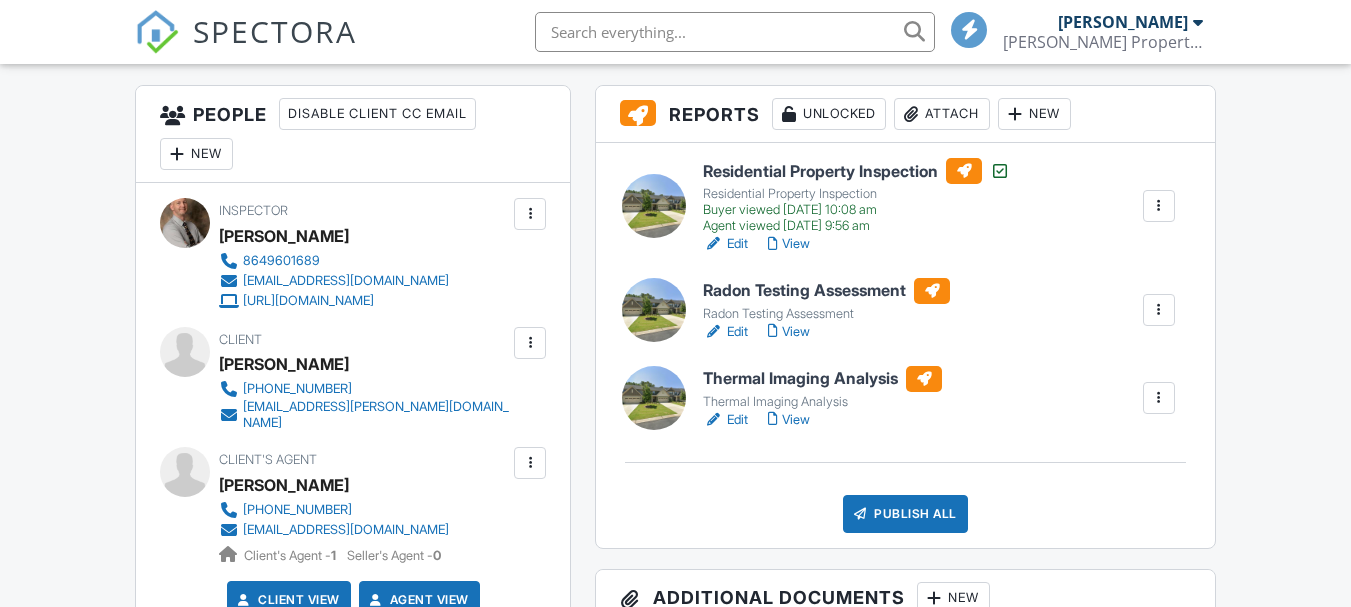 click on "Publish All" at bounding box center (905, 514) 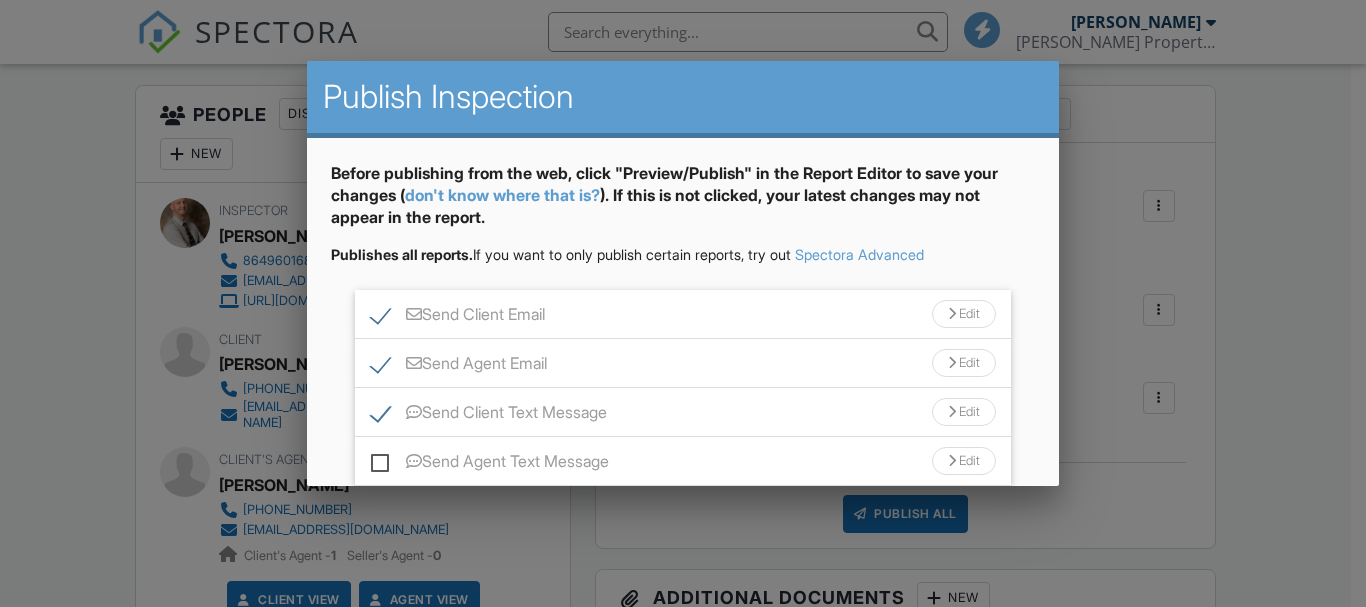 click on "Send Client Email
Edit" at bounding box center (682, 314) 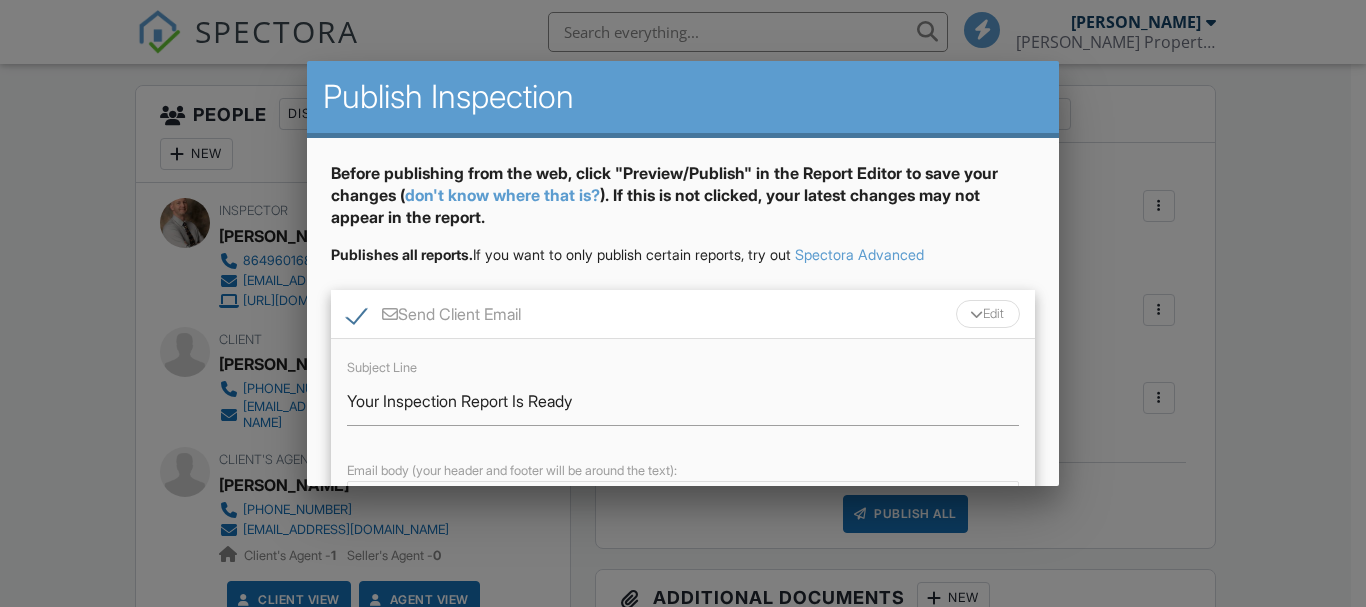 click on "Send Client Email" at bounding box center [434, 317] 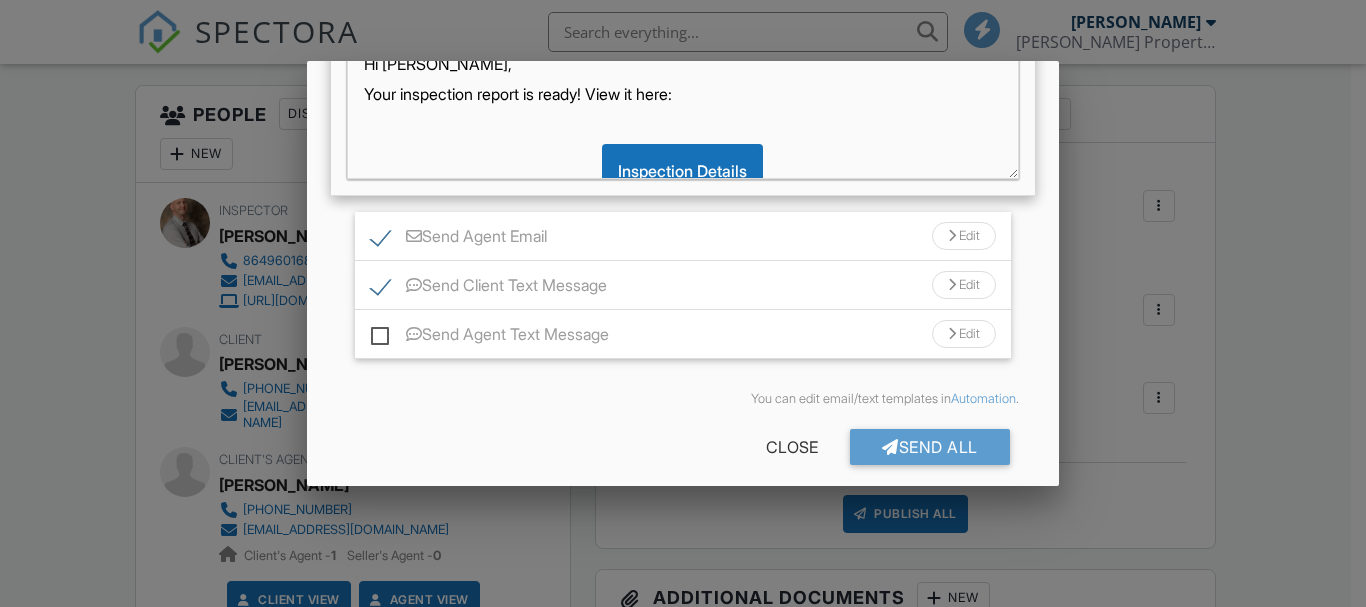 scroll, scrollTop: 503, scrollLeft: 0, axis: vertical 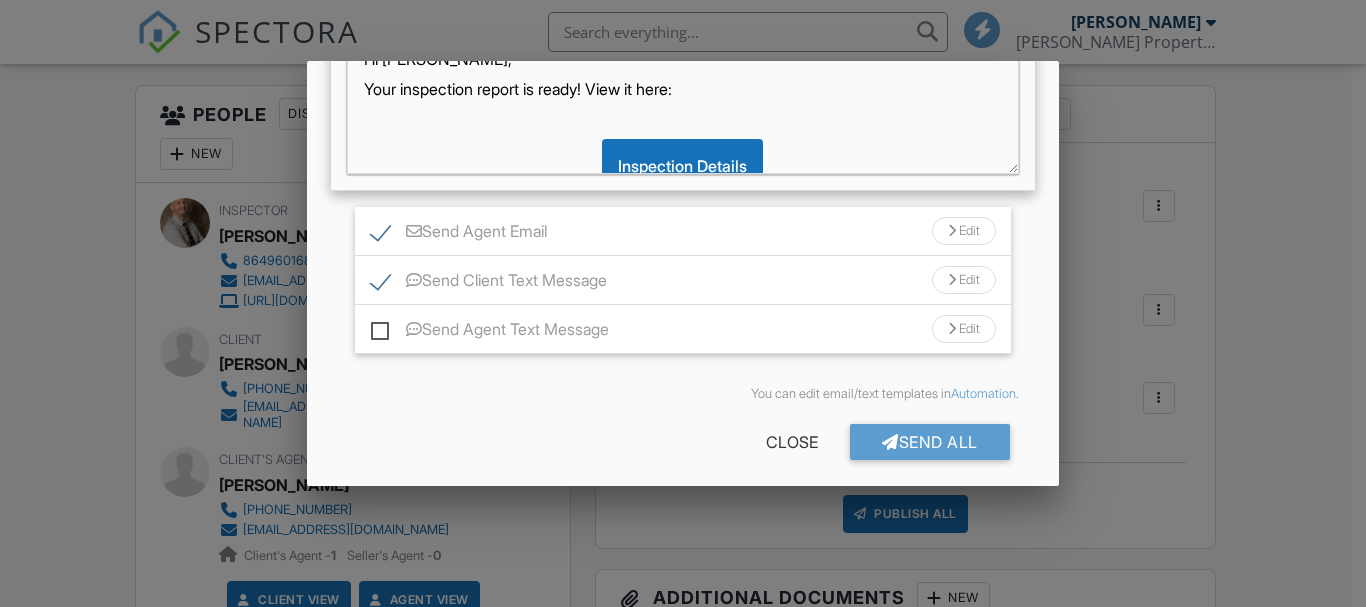 click on "Send Agent Email" at bounding box center [459, 234] 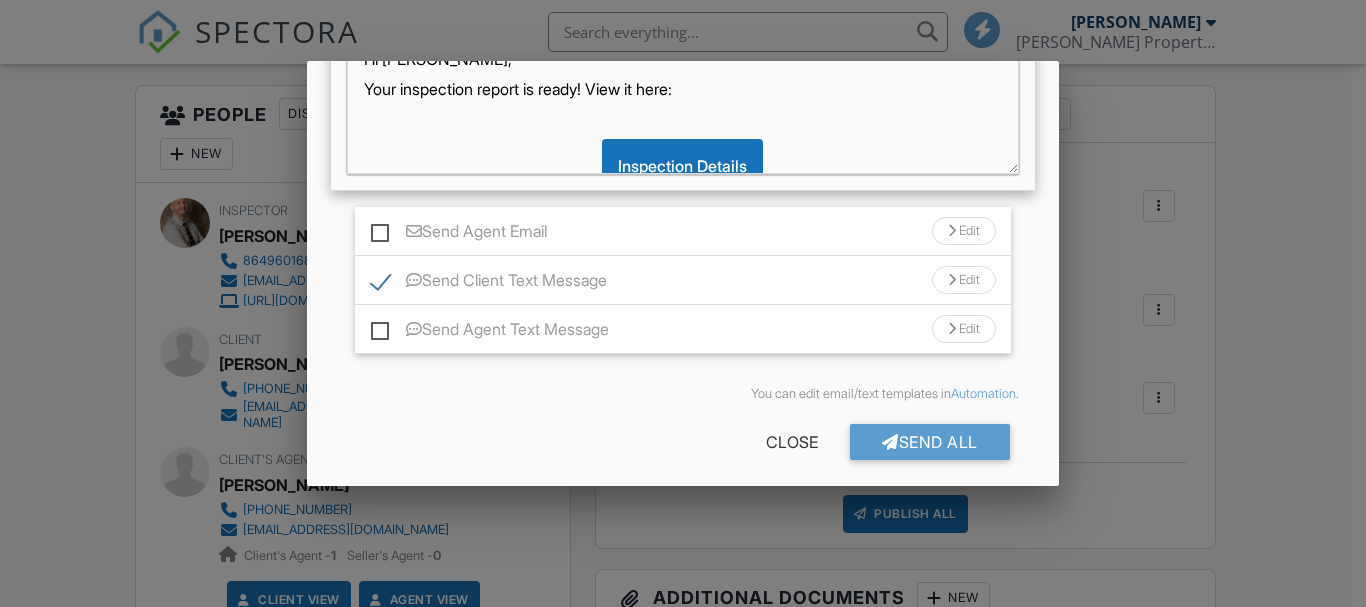 click on "Send Client Text Message" at bounding box center [489, 283] 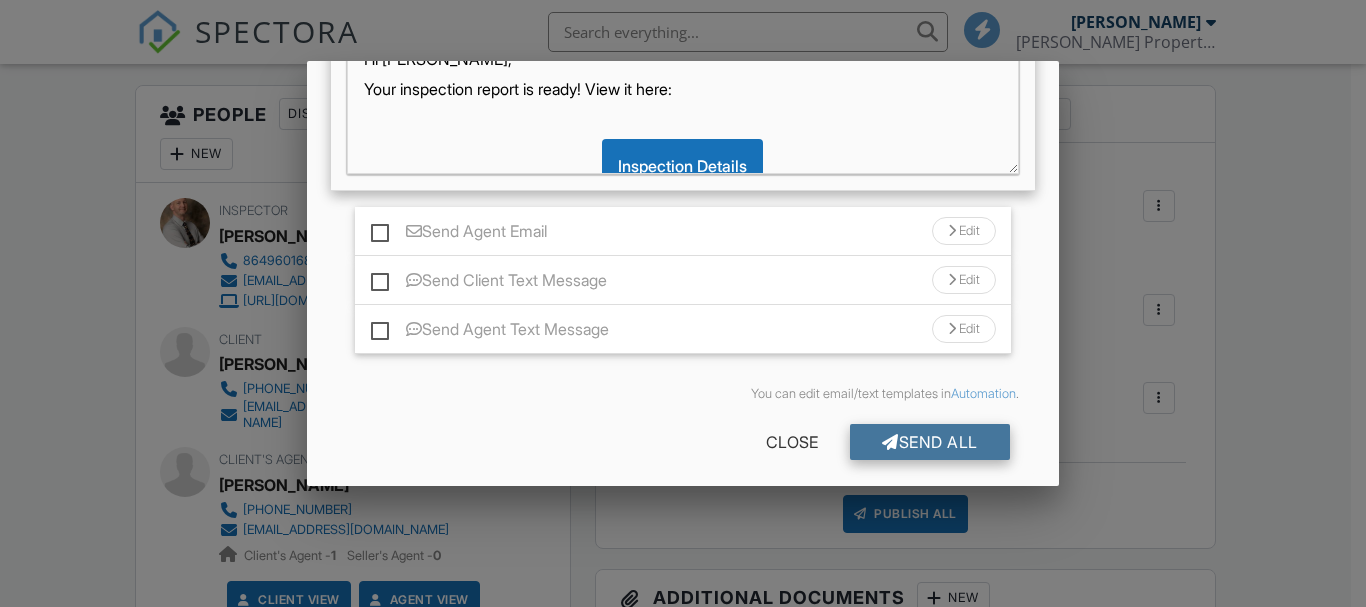 click on "Send All" at bounding box center [930, 442] 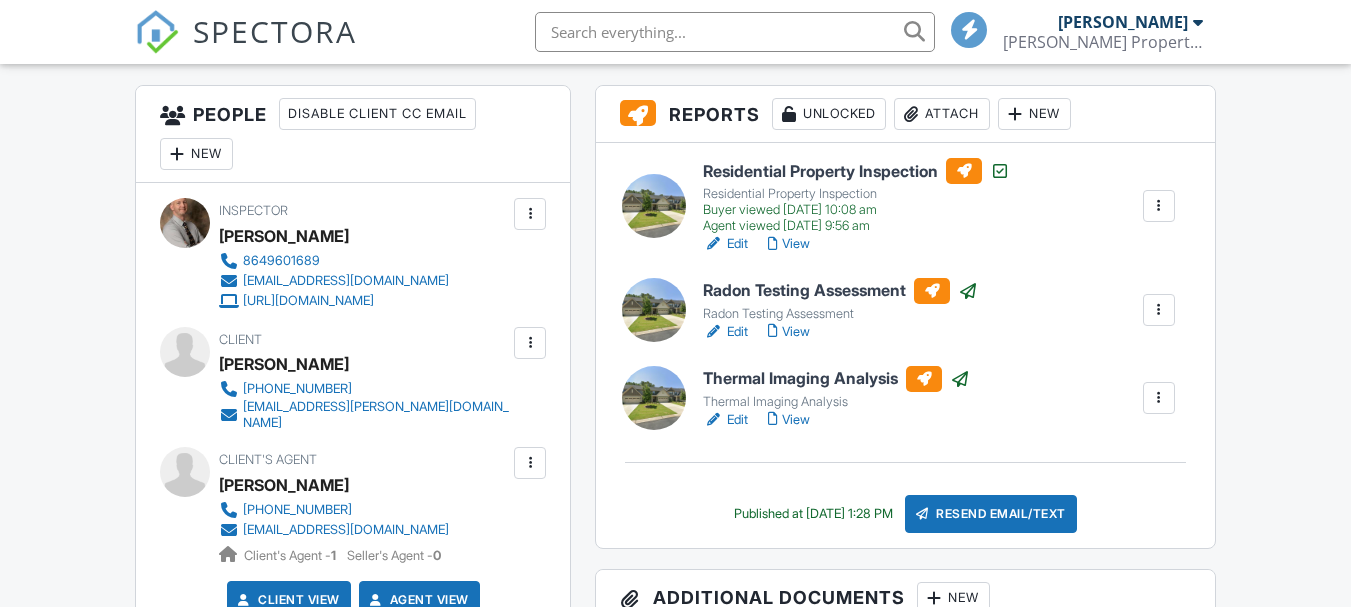 scroll, scrollTop: 501, scrollLeft: 0, axis: vertical 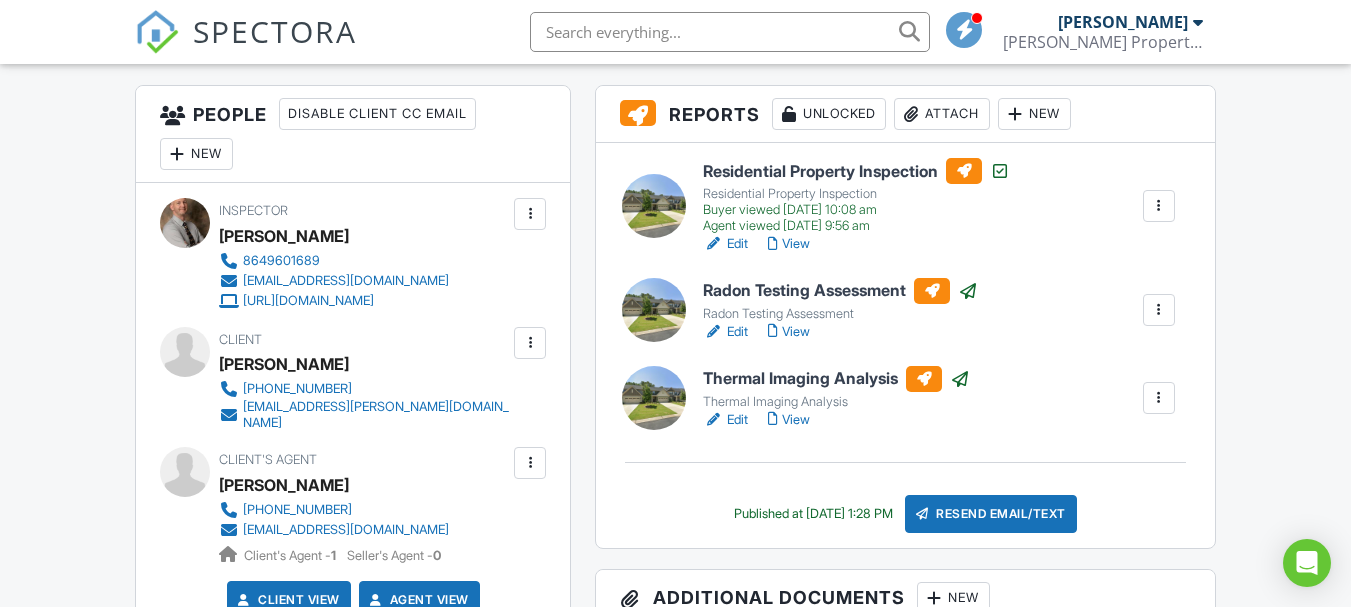 click at bounding box center [530, 343] 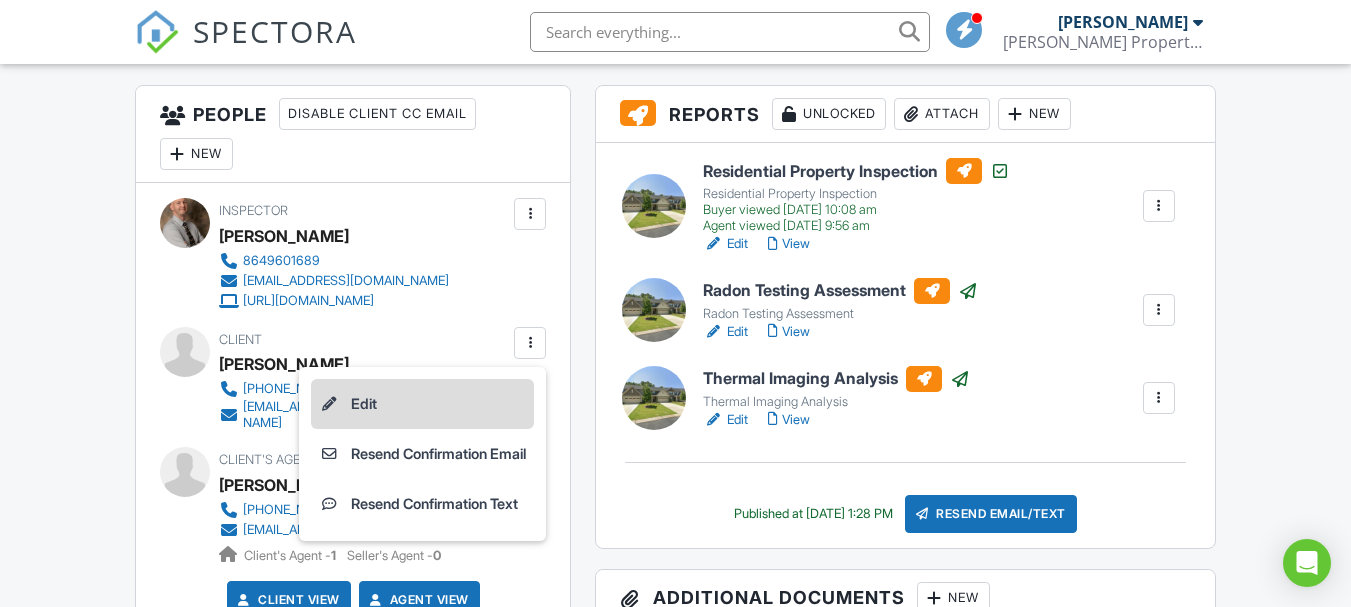 click on "Edit" at bounding box center (422, 404) 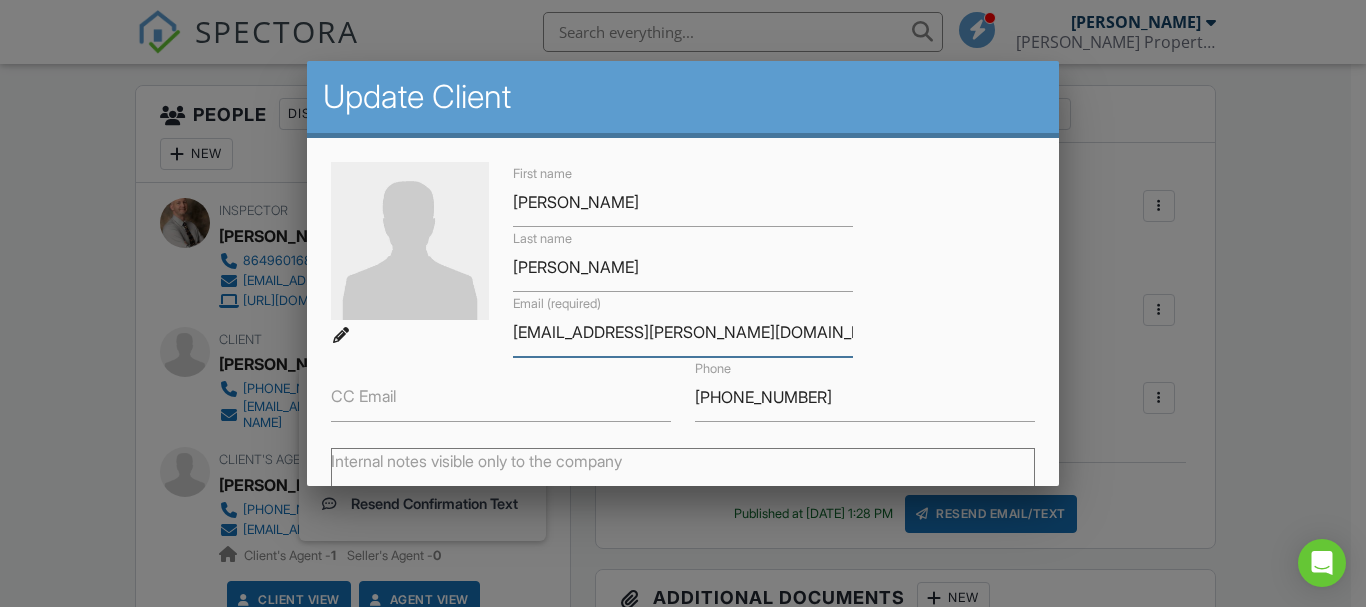drag, startPoint x: 733, startPoint y: 333, endPoint x: 504, endPoint y: 332, distance: 229.00218 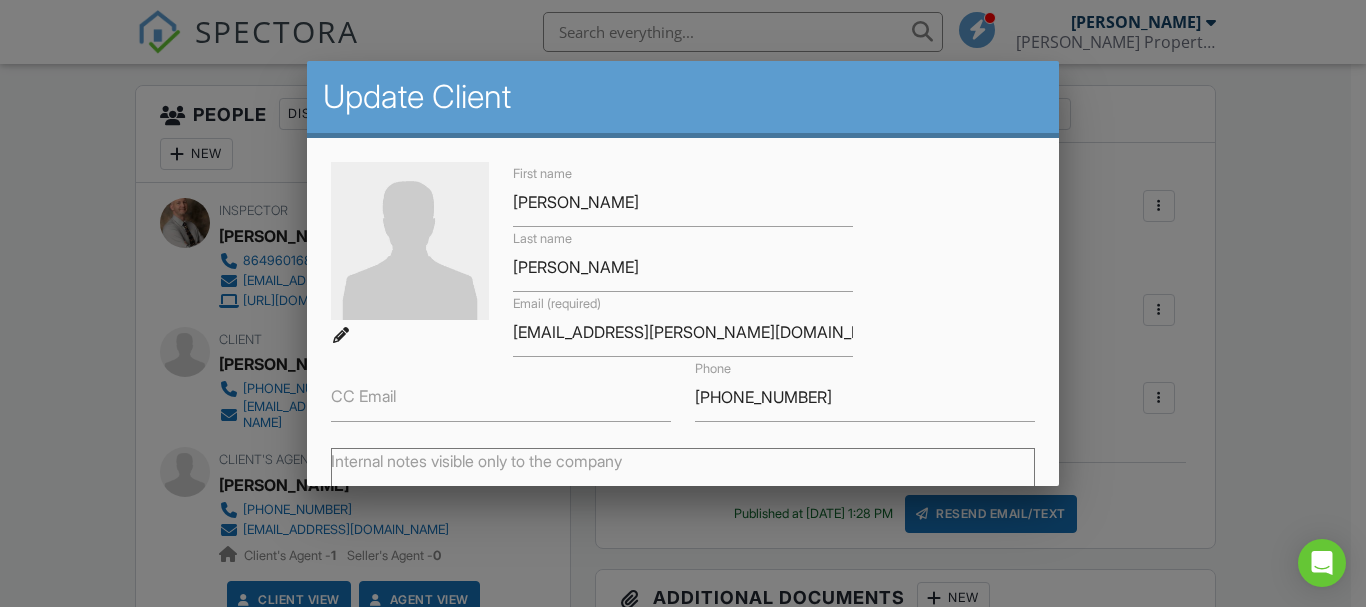 click at bounding box center [683, 279] 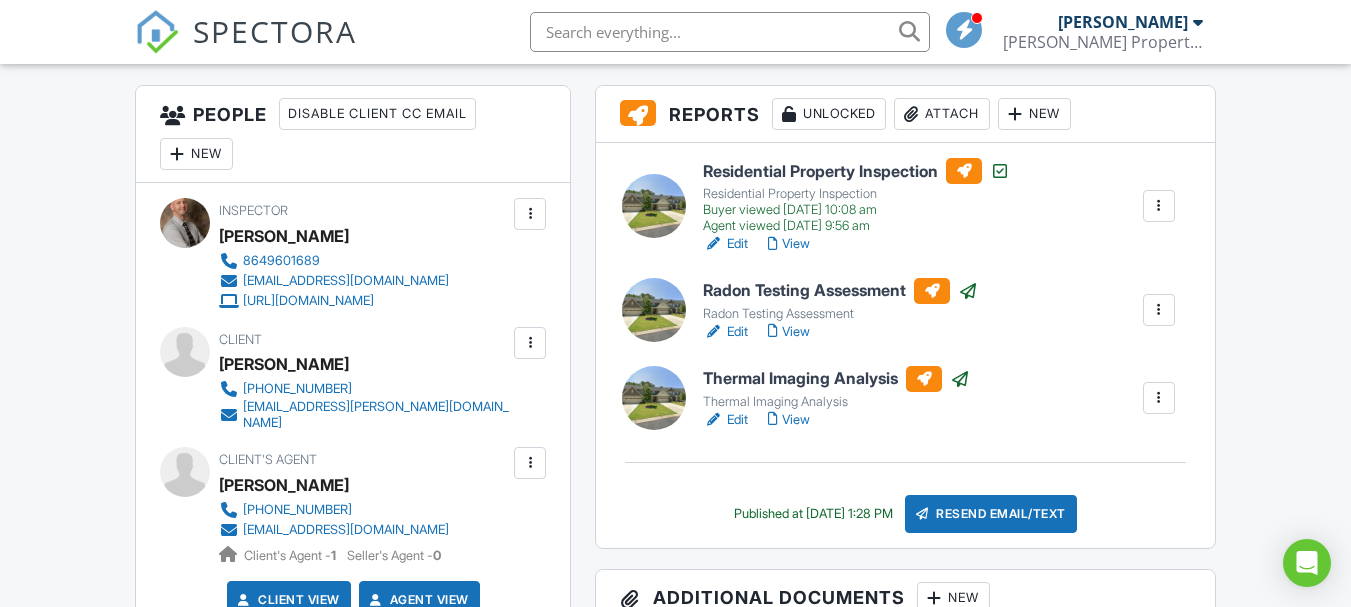 click at bounding box center [530, 463] 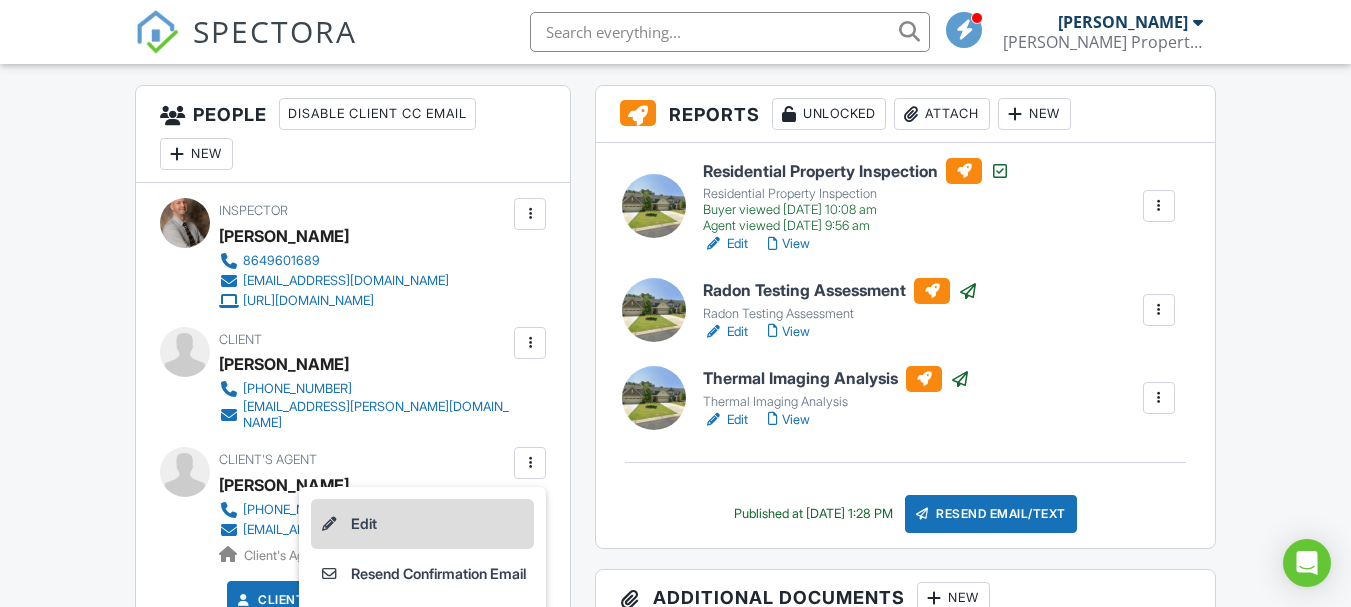 click on "Edit" at bounding box center (422, 524) 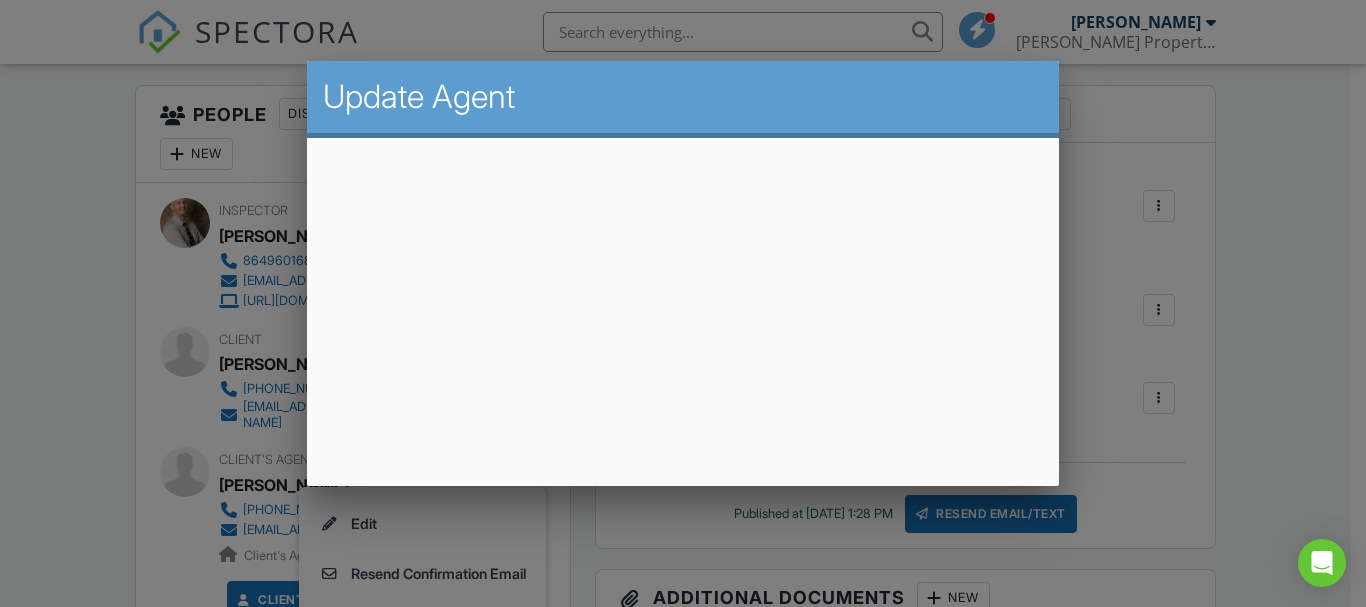 click at bounding box center (683, 279) 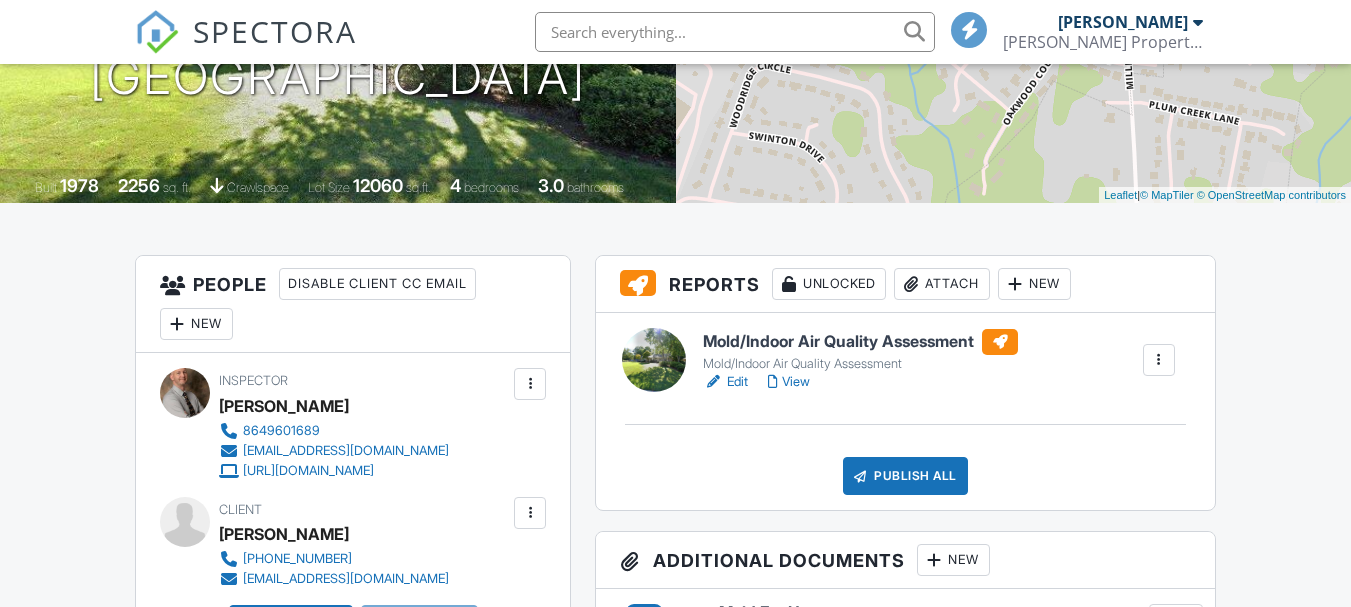 scroll, scrollTop: 369, scrollLeft: 0, axis: vertical 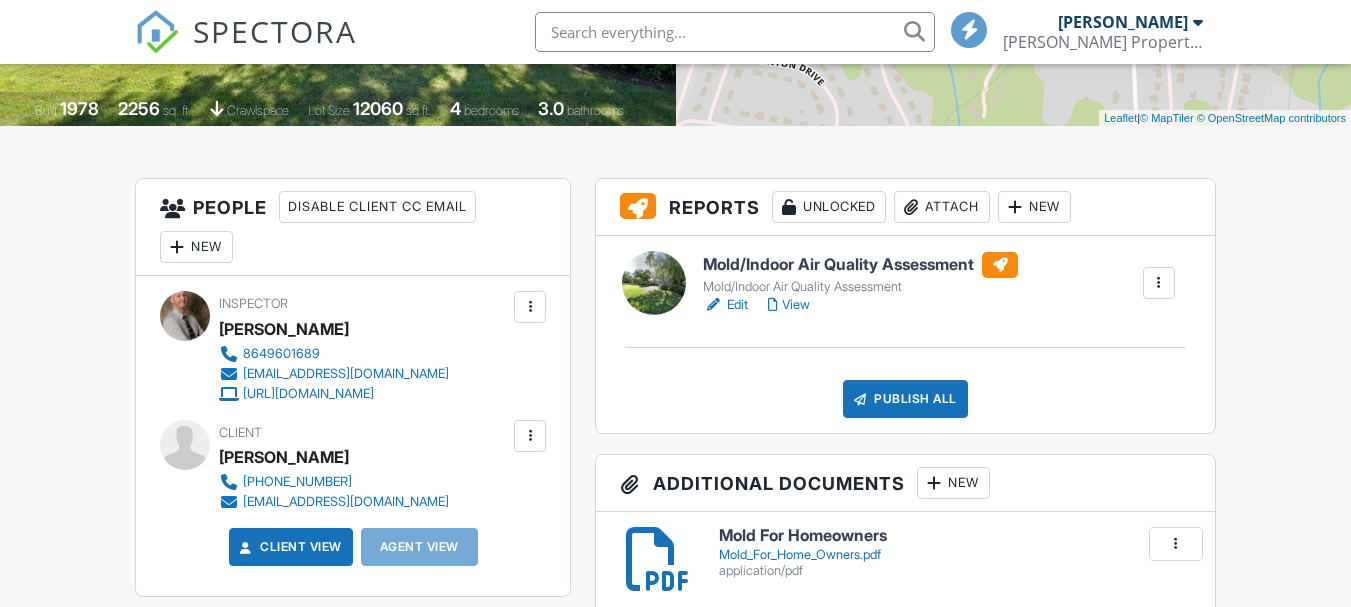 click on "Attach" at bounding box center (942, 207) 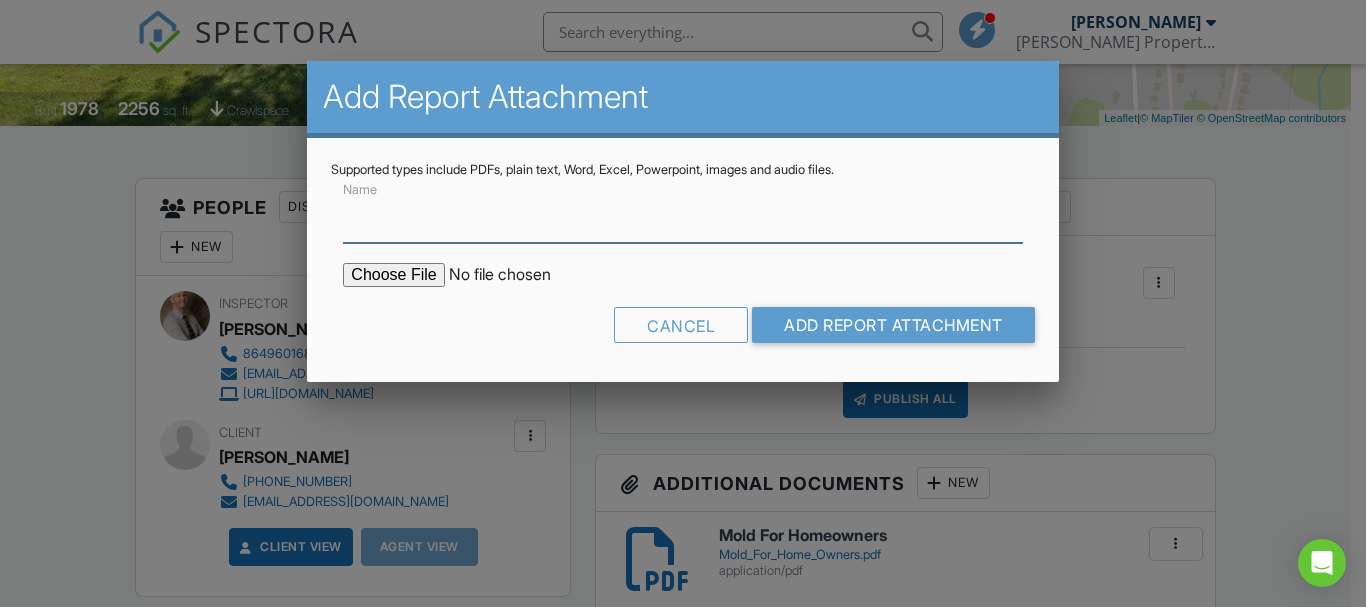type on "Indoor Air Quality Lab Report" 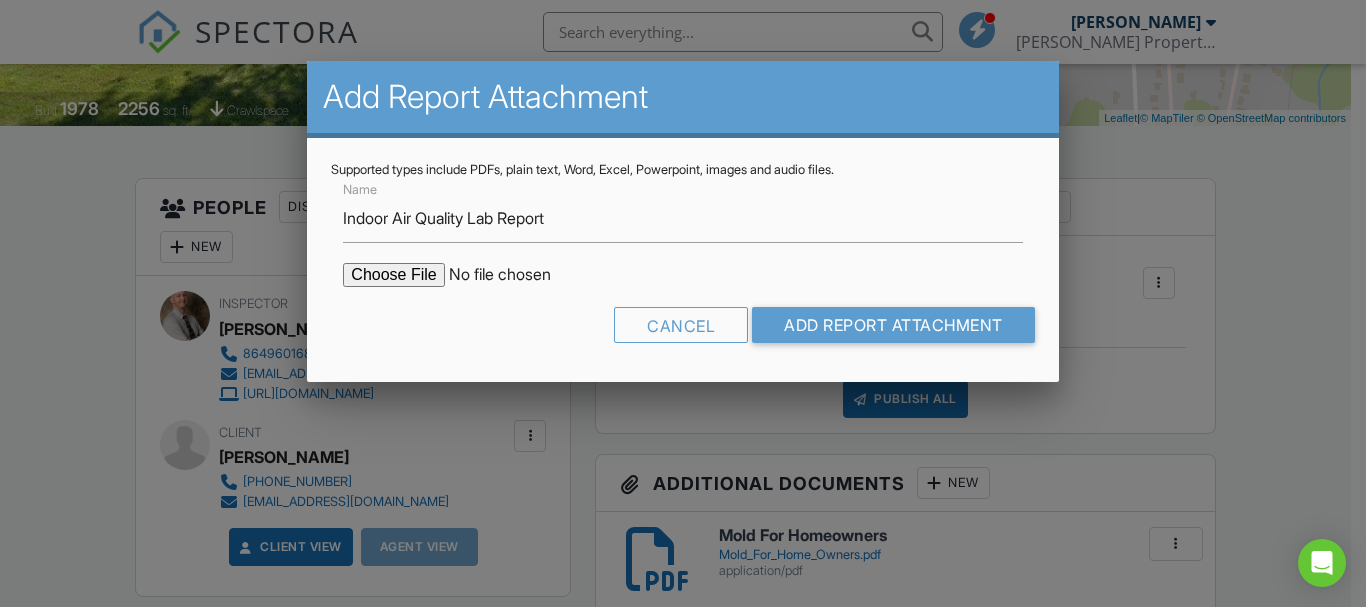 click at bounding box center (513, 275) 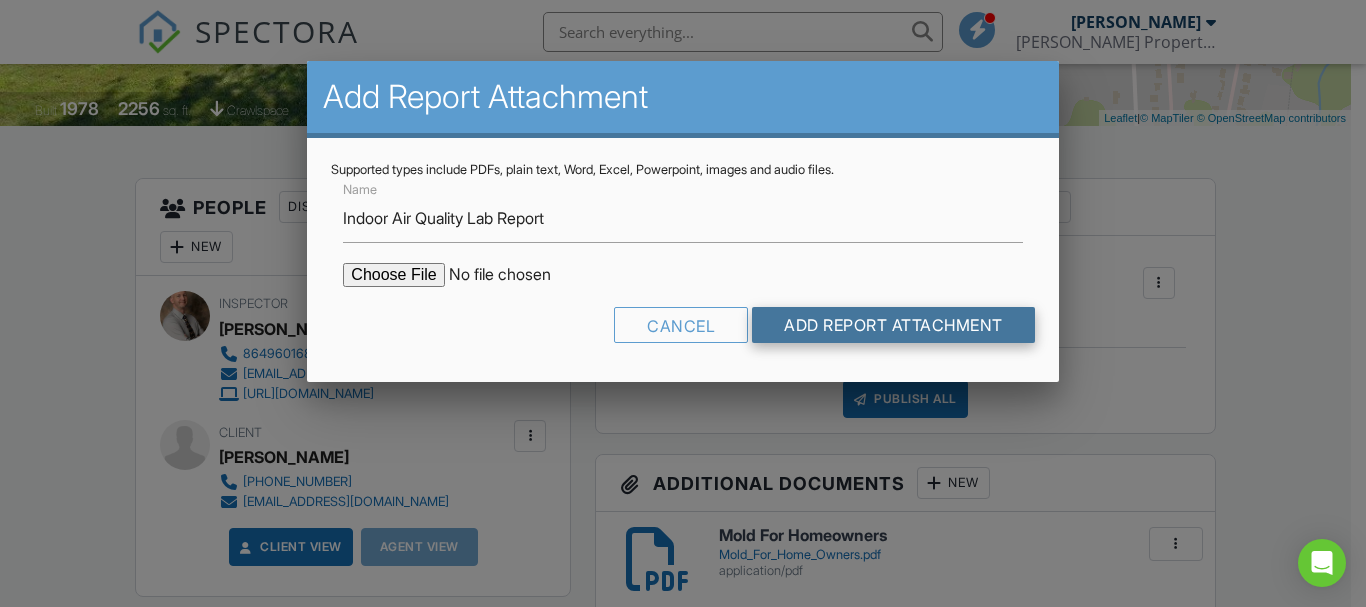 click on "Add Report Attachment" at bounding box center (893, 325) 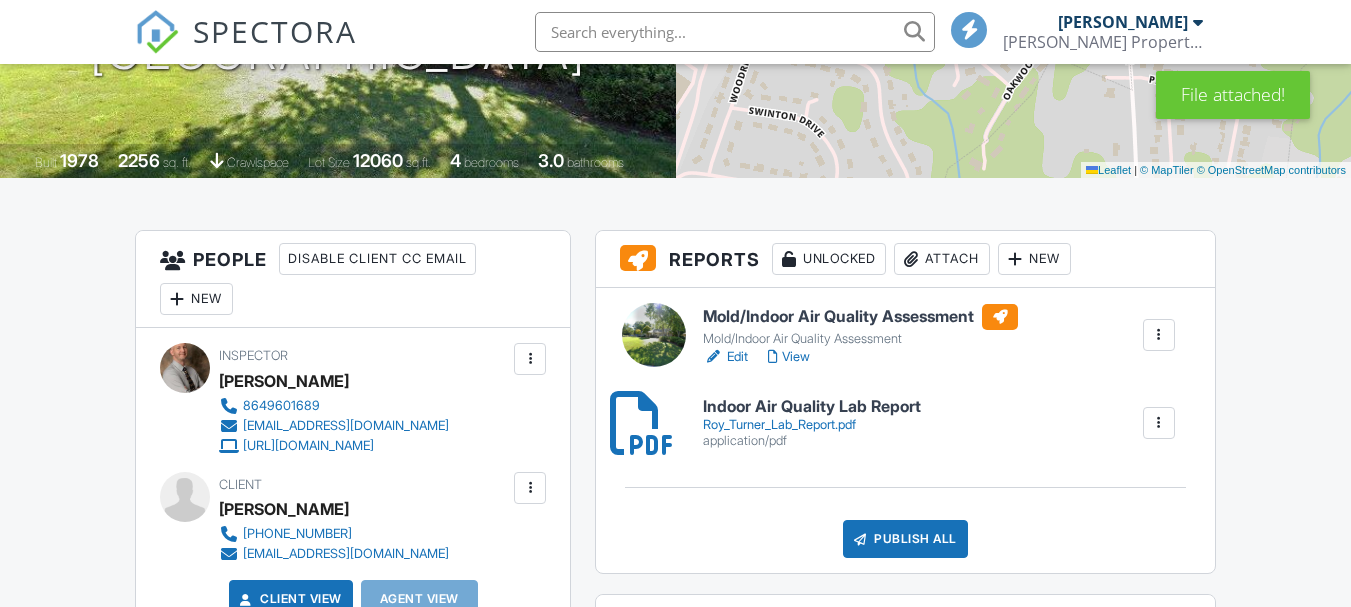 scroll, scrollTop: 188, scrollLeft: 0, axis: vertical 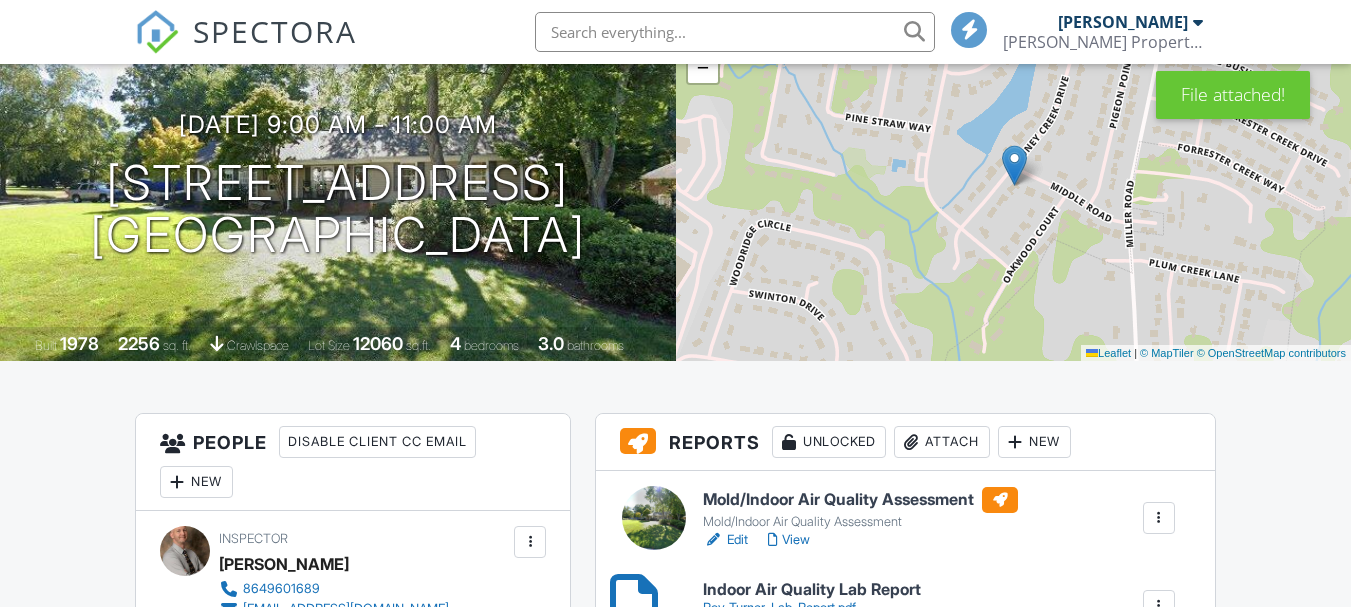 click on "Edit" at bounding box center (725, 540) 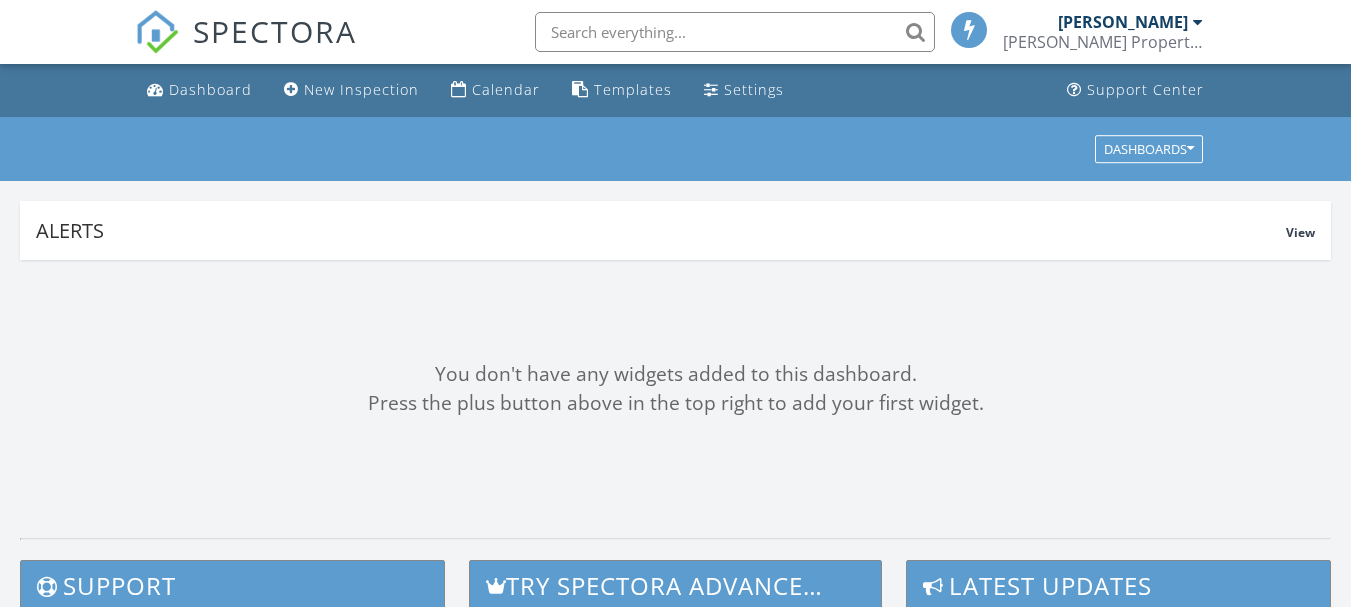 scroll, scrollTop: 0, scrollLeft: 0, axis: both 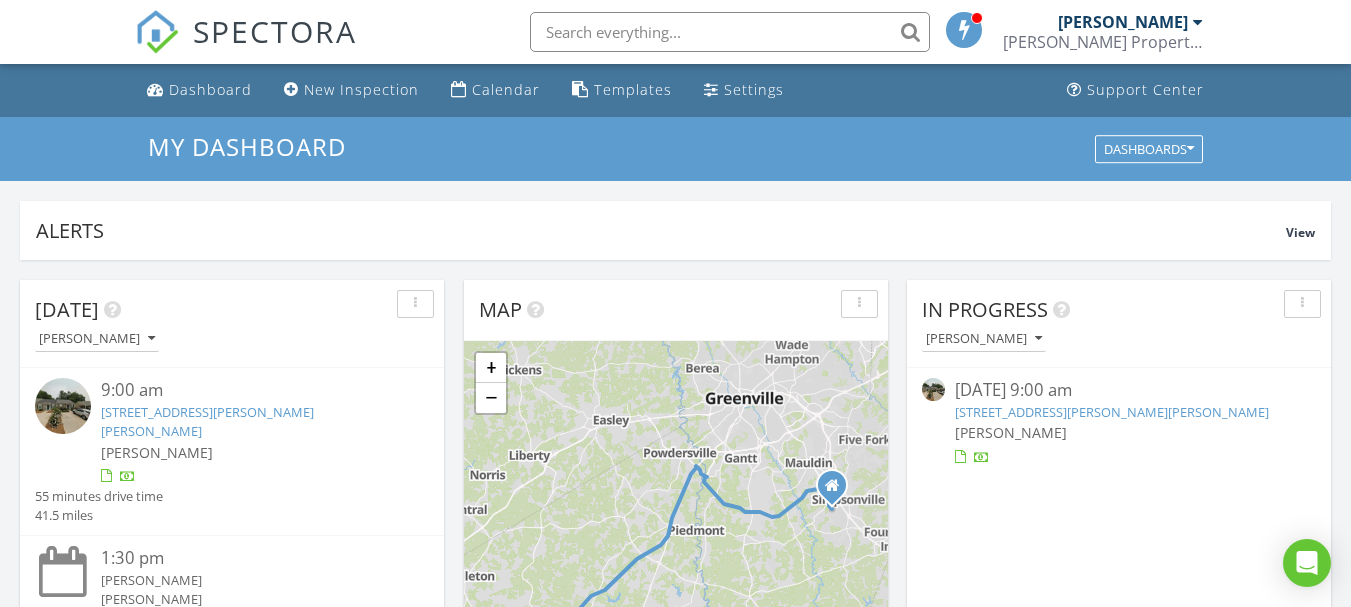click on "[STREET_ADDRESS][PERSON_NAME][PERSON_NAME]" at bounding box center (207, 421) 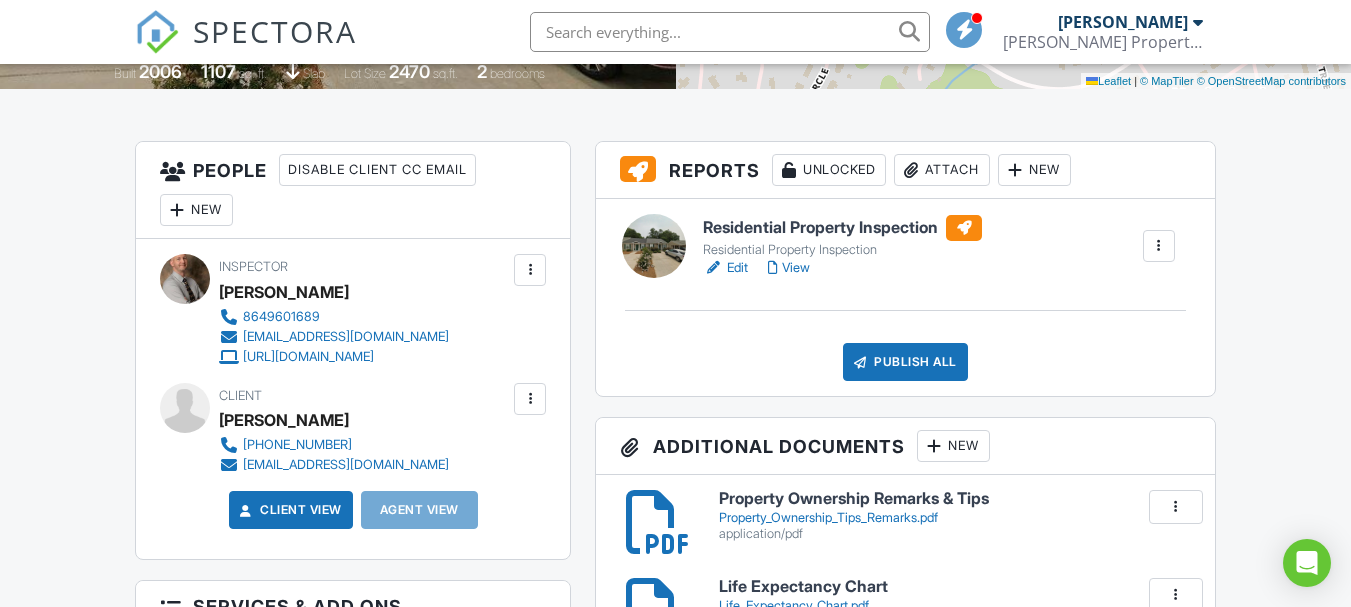 scroll, scrollTop: 358, scrollLeft: 0, axis: vertical 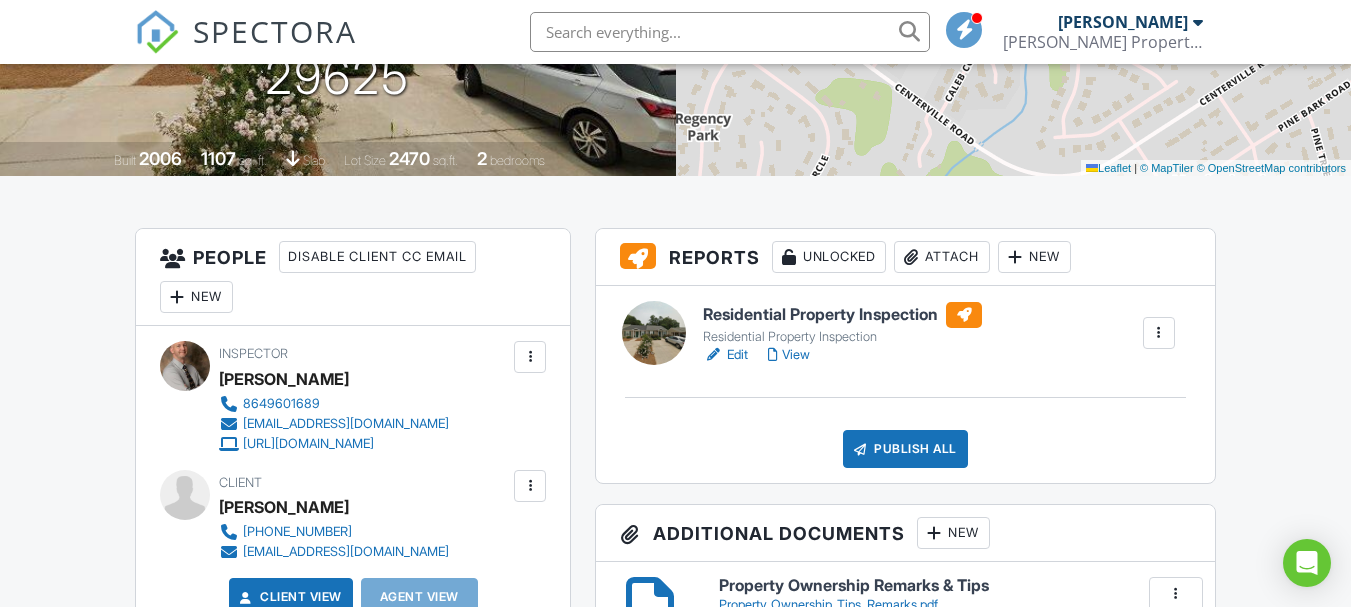 drag, startPoint x: 1355, startPoint y: 59, endPoint x: 1352, endPoint y: 125, distance: 66.068146 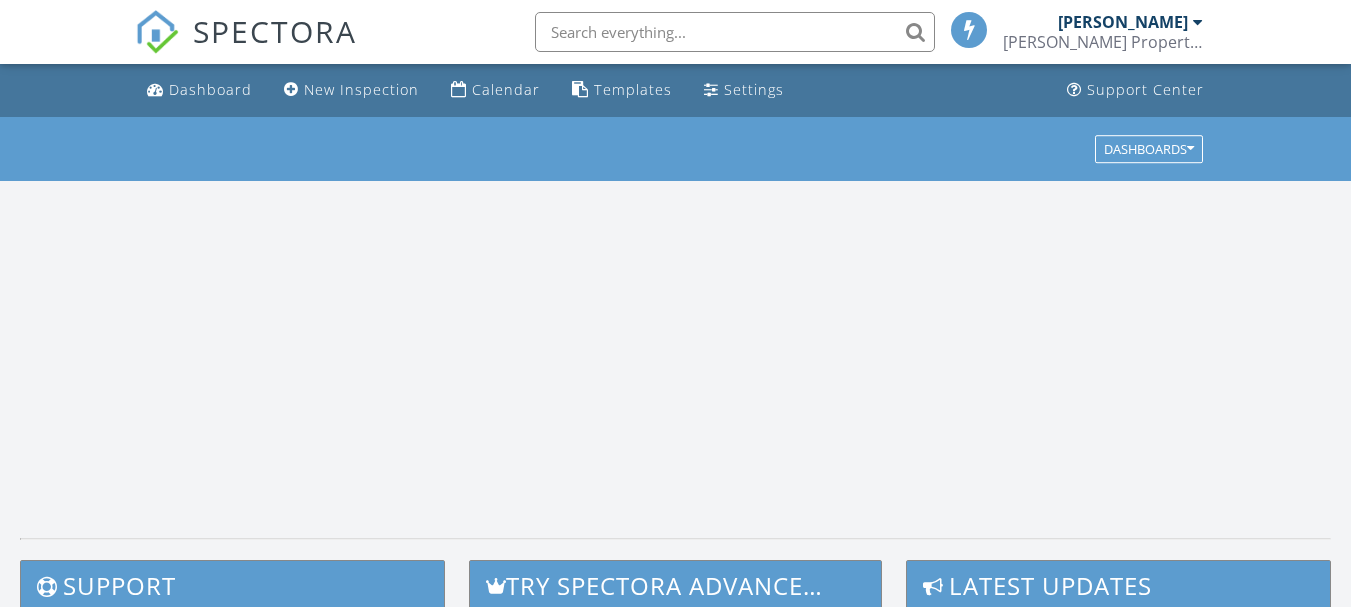 scroll, scrollTop: 0, scrollLeft: 0, axis: both 